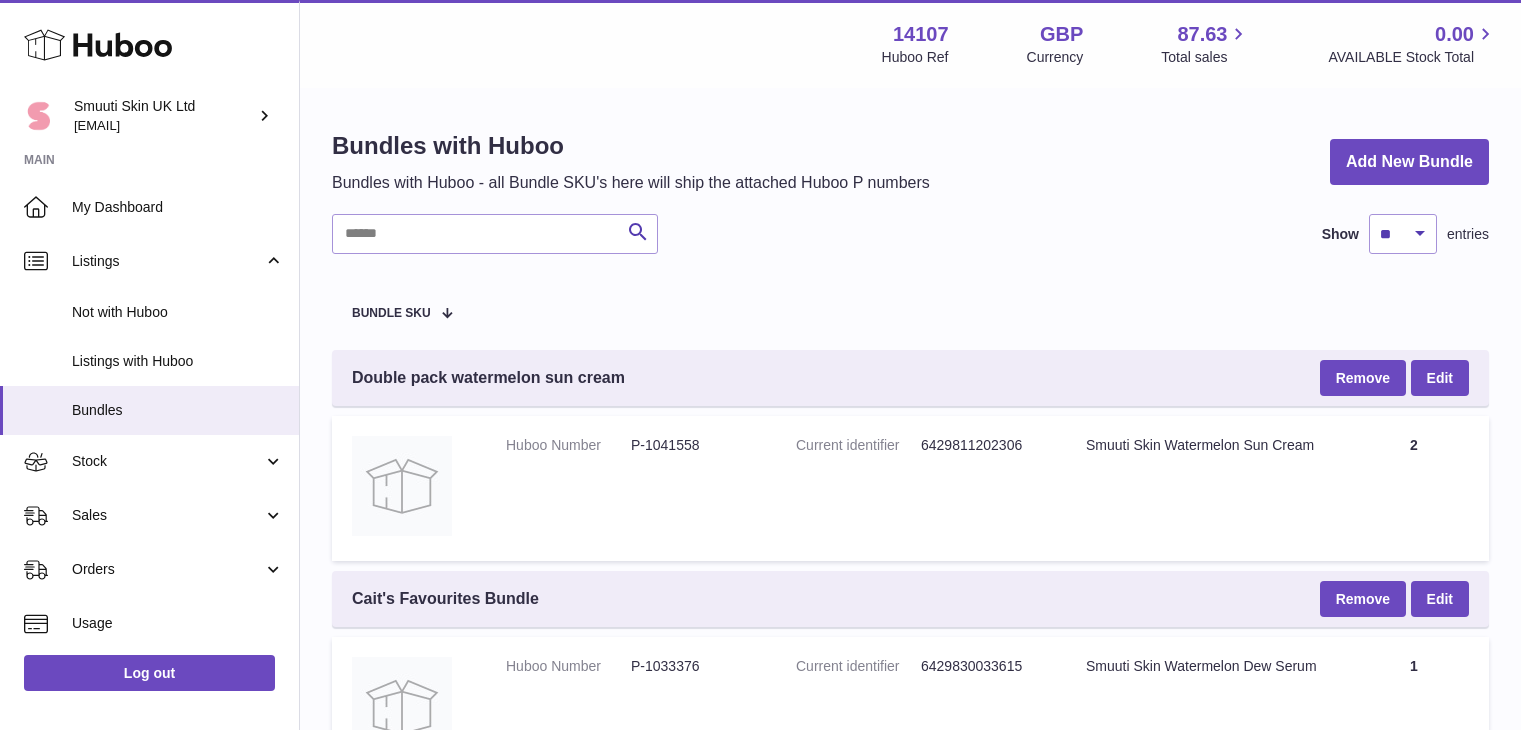 scroll, scrollTop: 0, scrollLeft: 0, axis: both 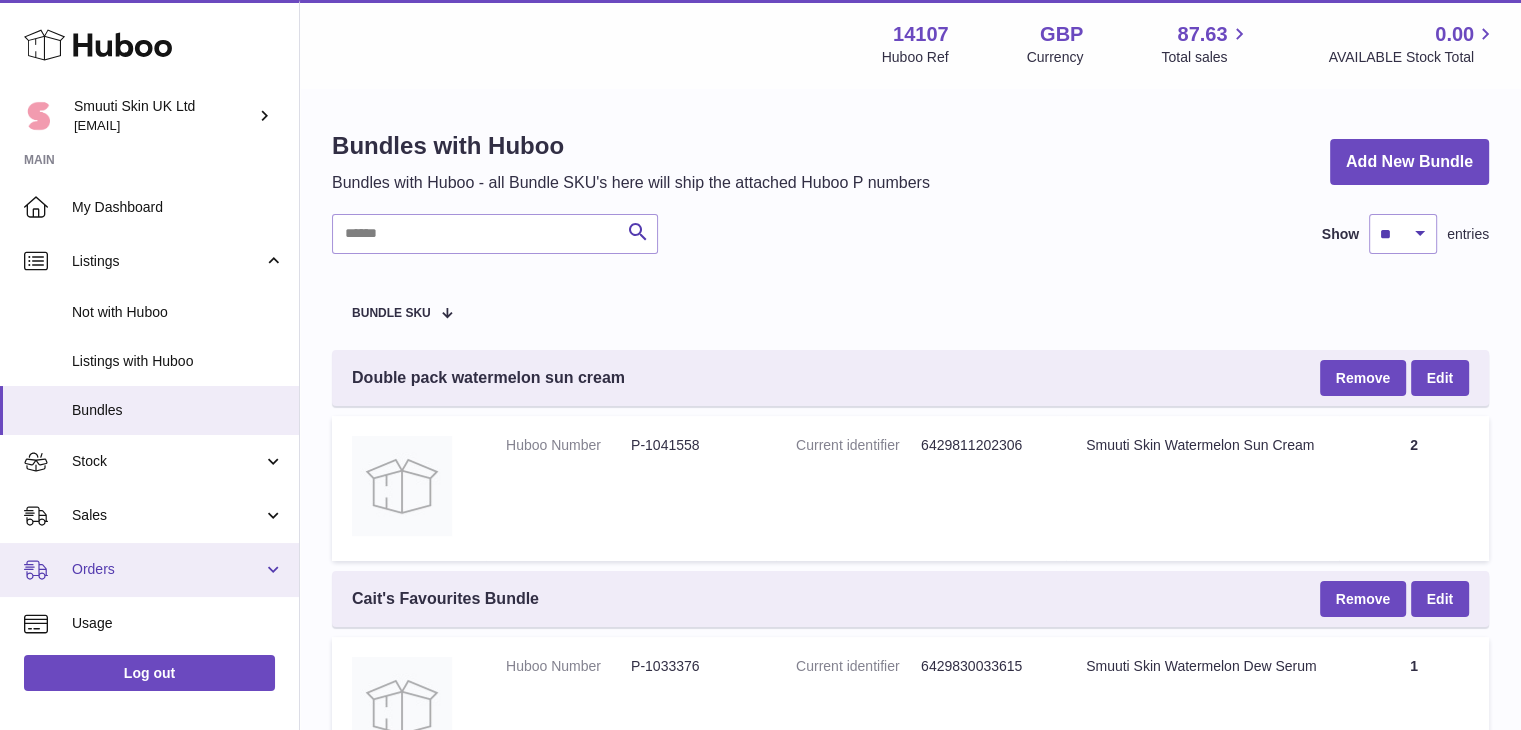 click on "Orders" at bounding box center (149, 570) 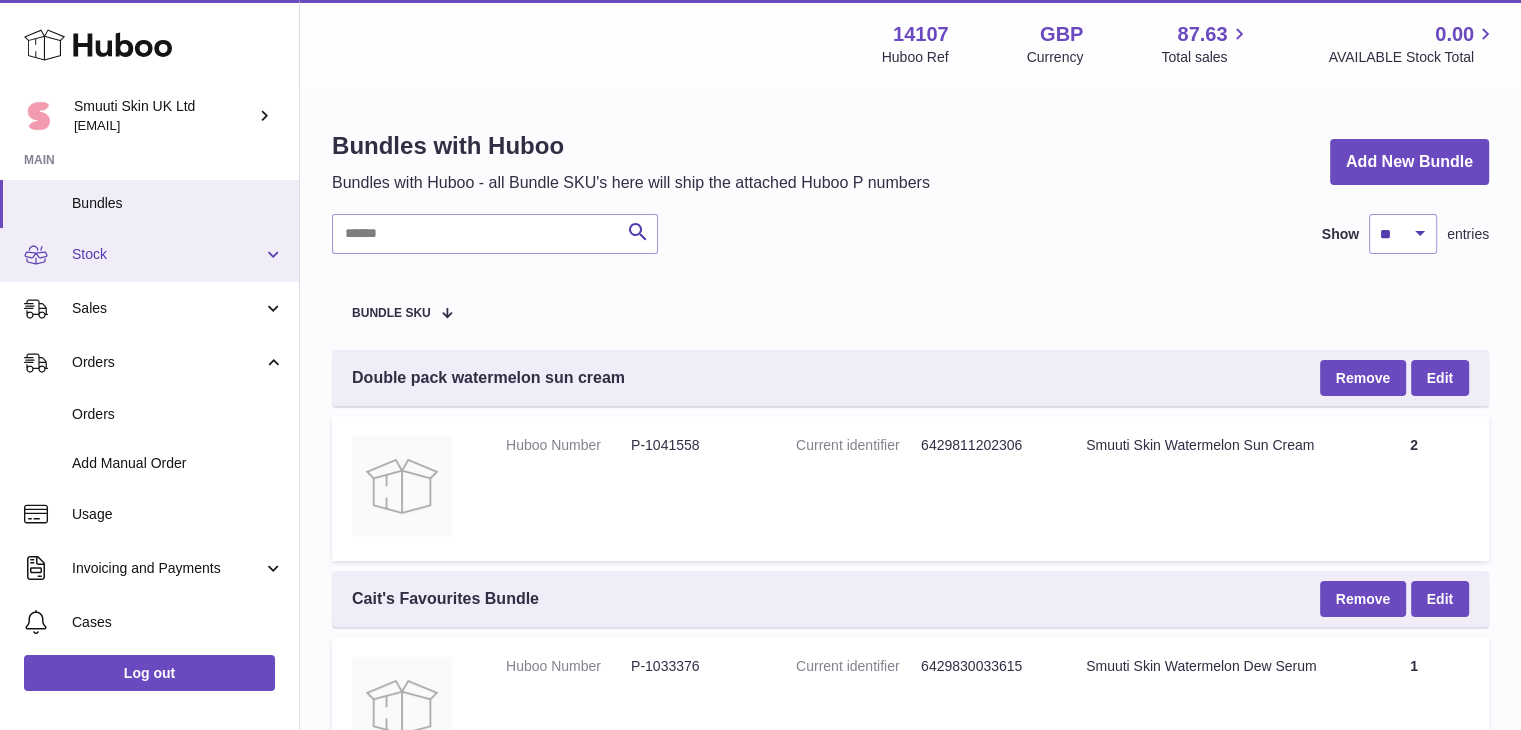 scroll, scrollTop: 208, scrollLeft: 0, axis: vertical 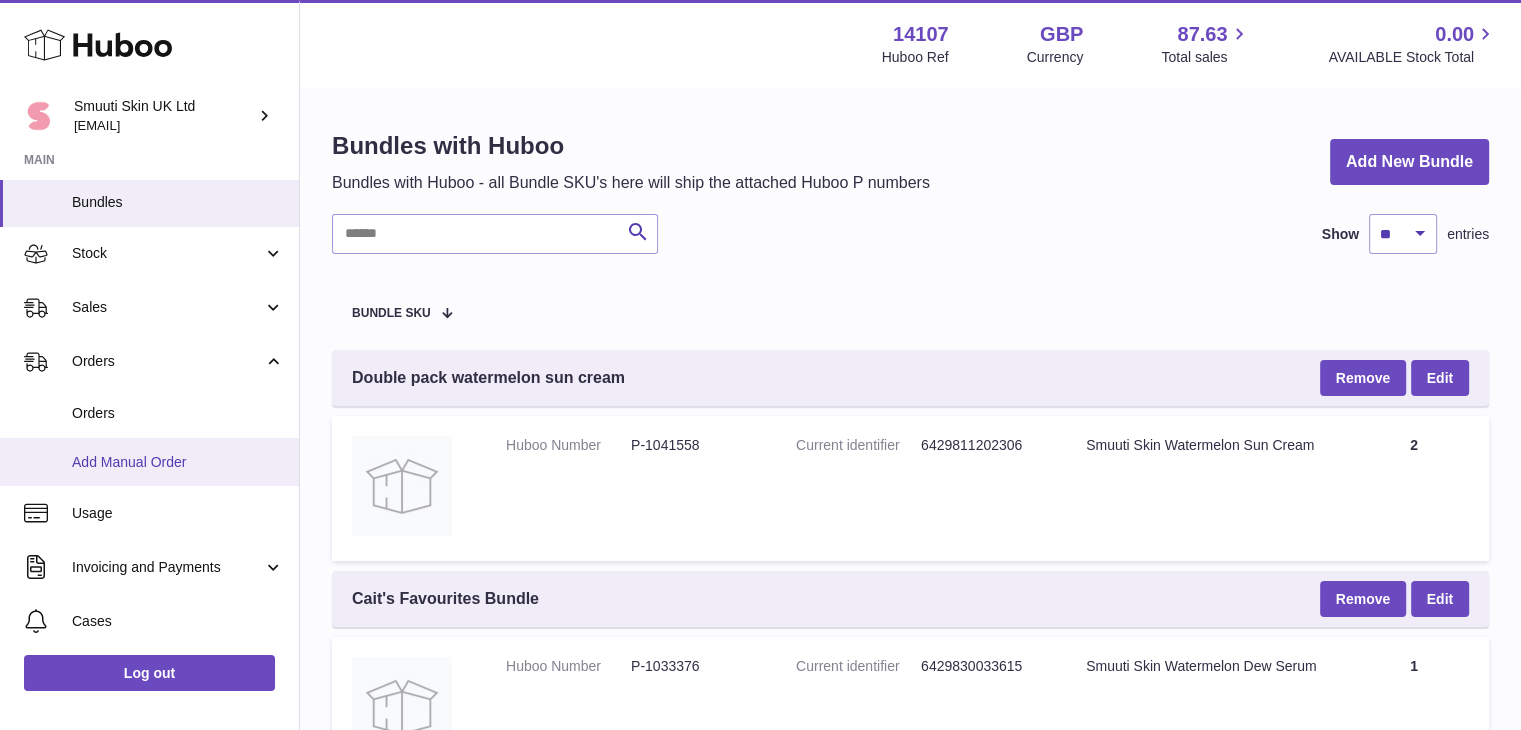click on "Add Manual Order" at bounding box center (178, 462) 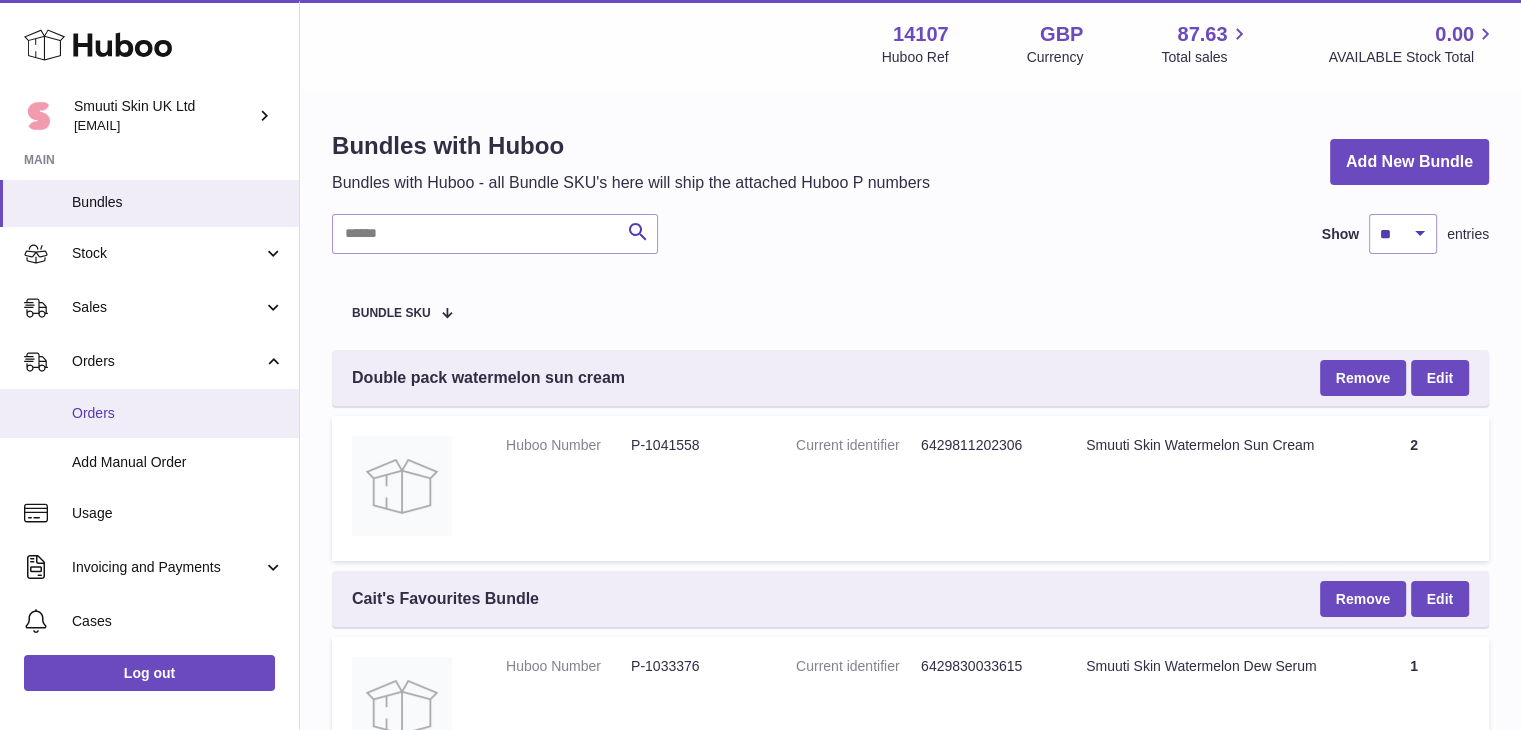 click on "Orders" at bounding box center [178, 413] 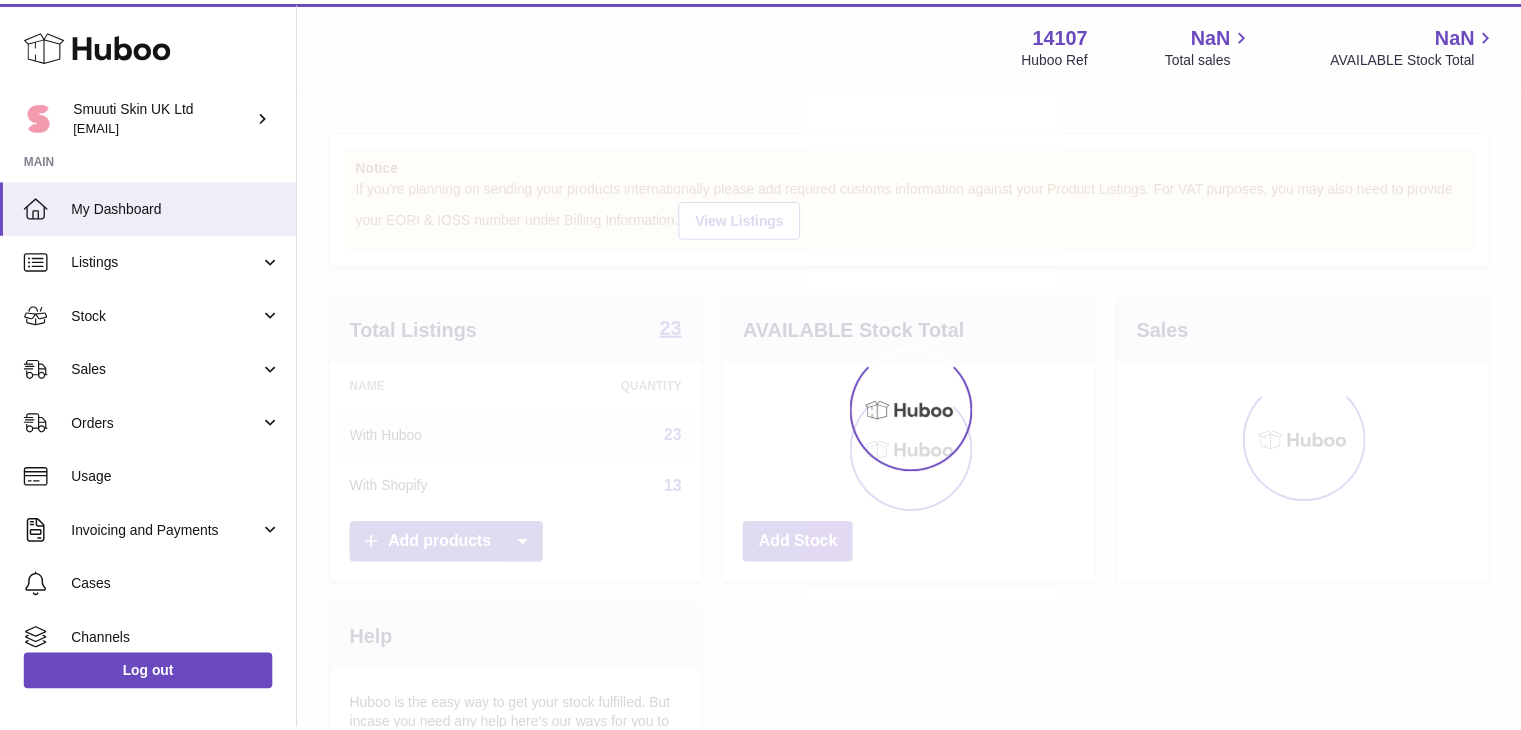 scroll, scrollTop: 0, scrollLeft: 0, axis: both 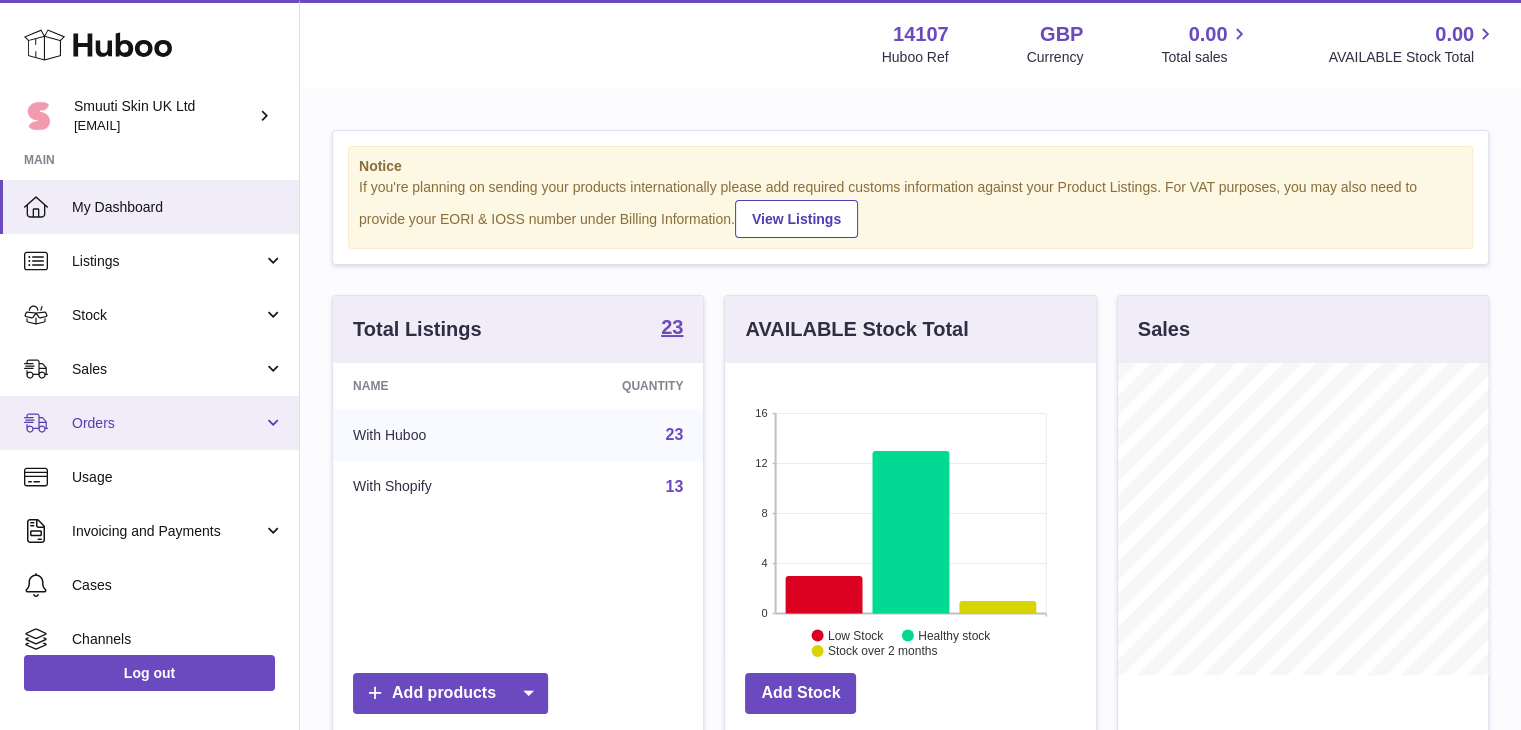 click on "Orders" at bounding box center (167, 423) 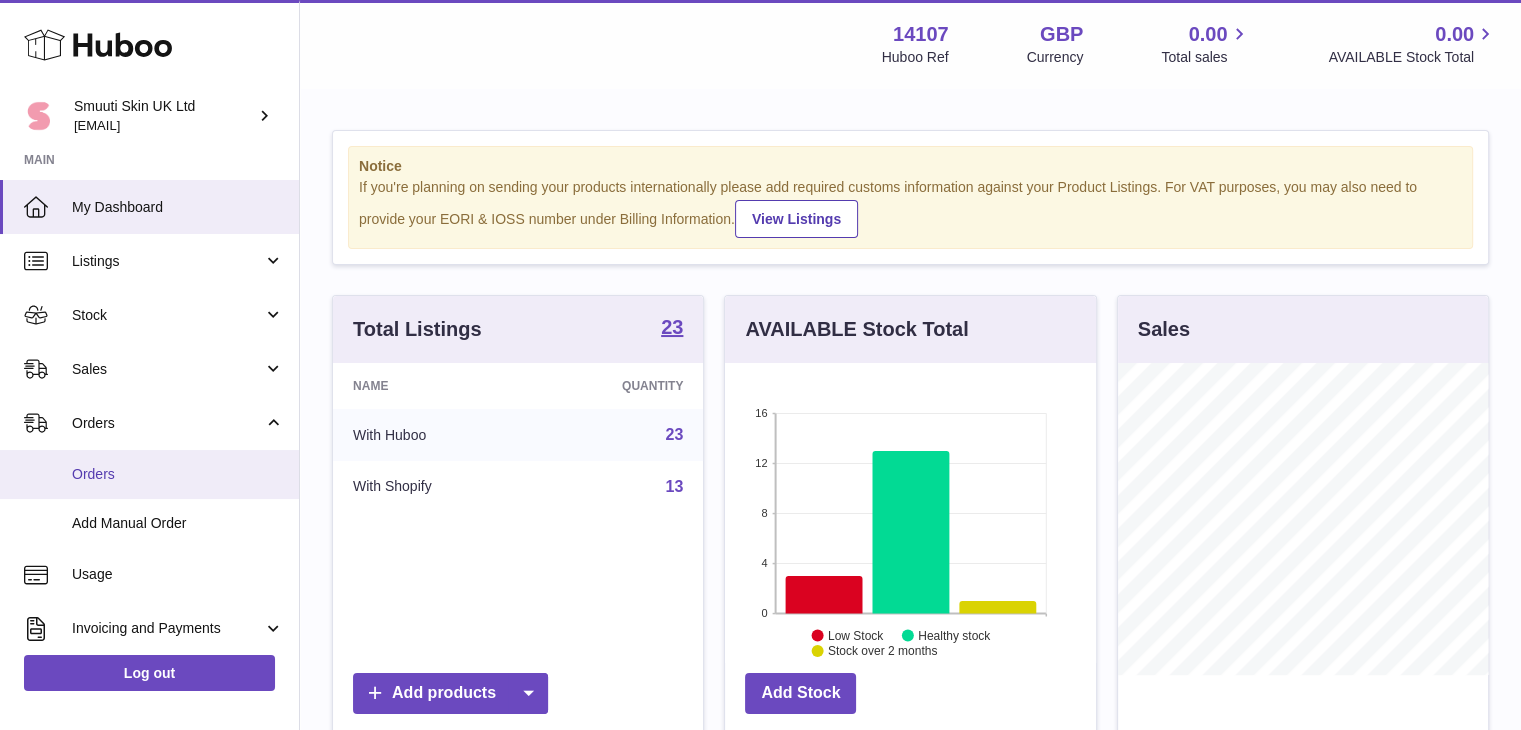 click on "Orders" at bounding box center [178, 474] 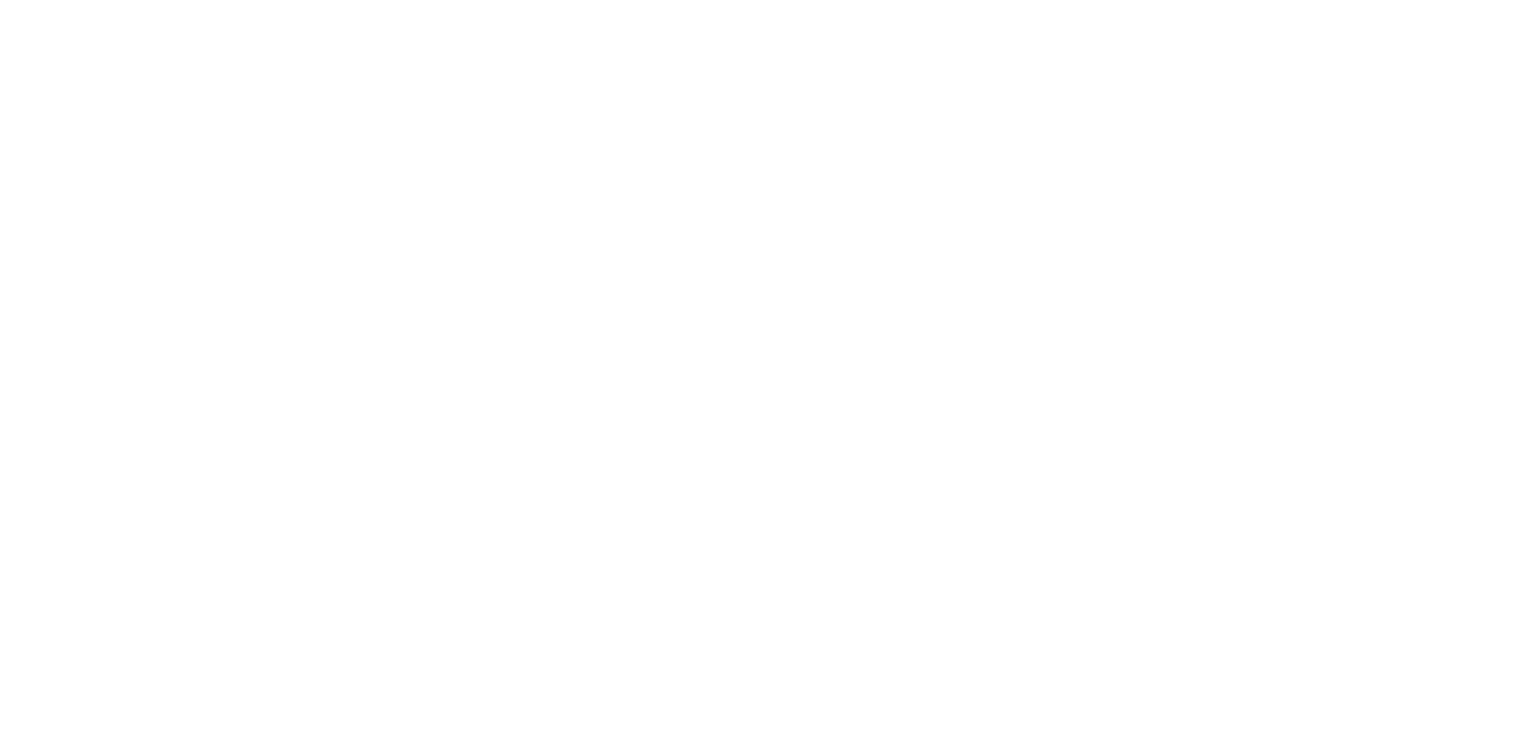 scroll, scrollTop: 0, scrollLeft: 0, axis: both 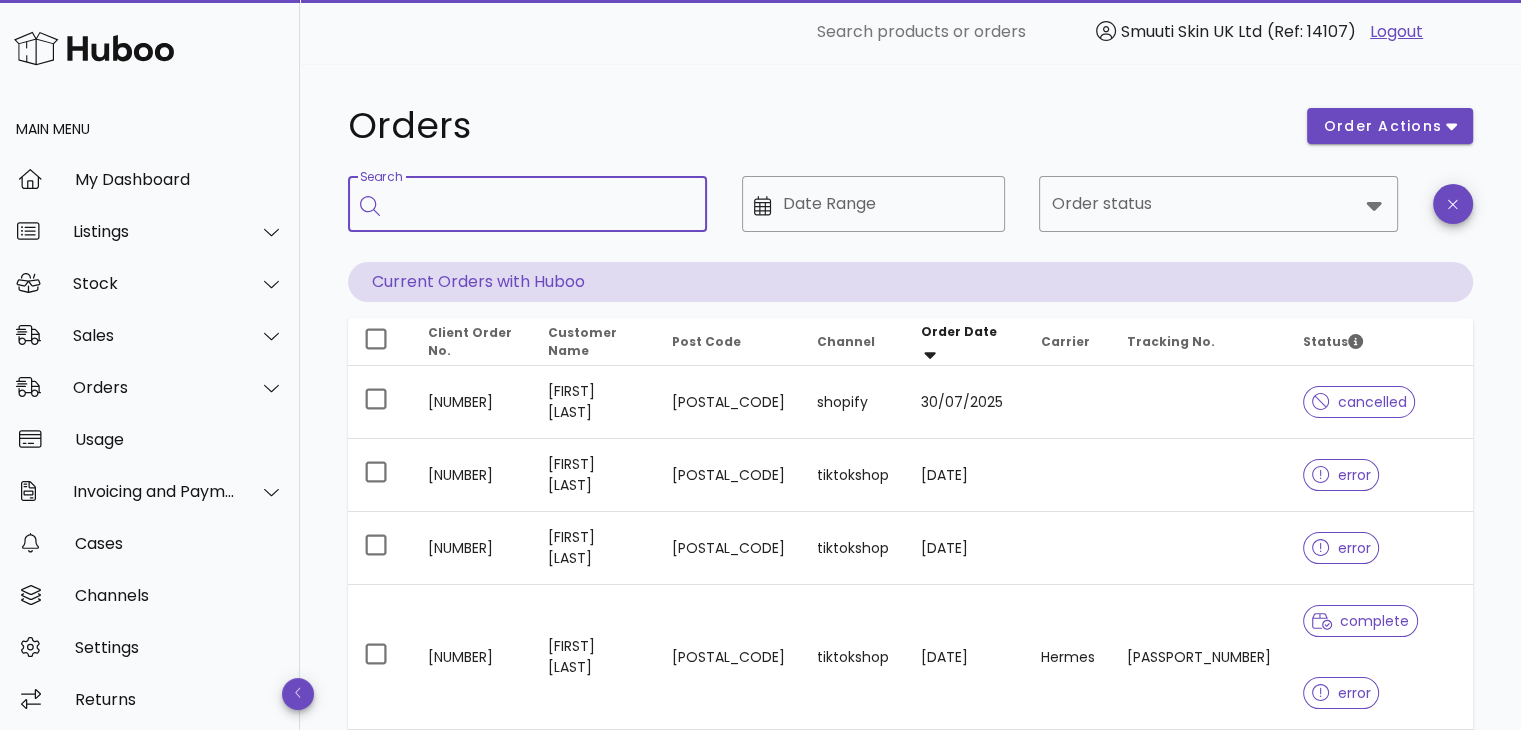 click on "Search" at bounding box center (541, 204) 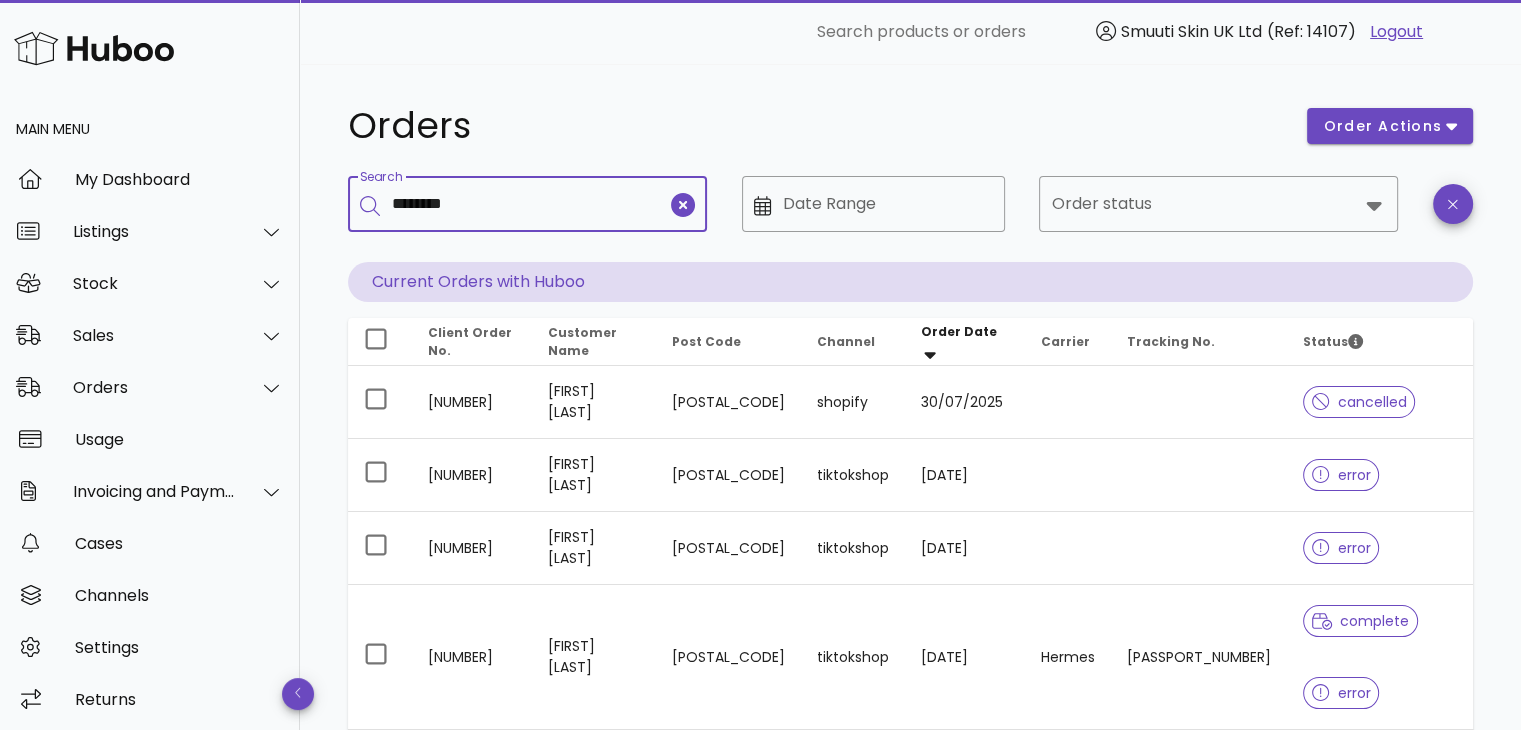 click on "********" at bounding box center [529, 204] 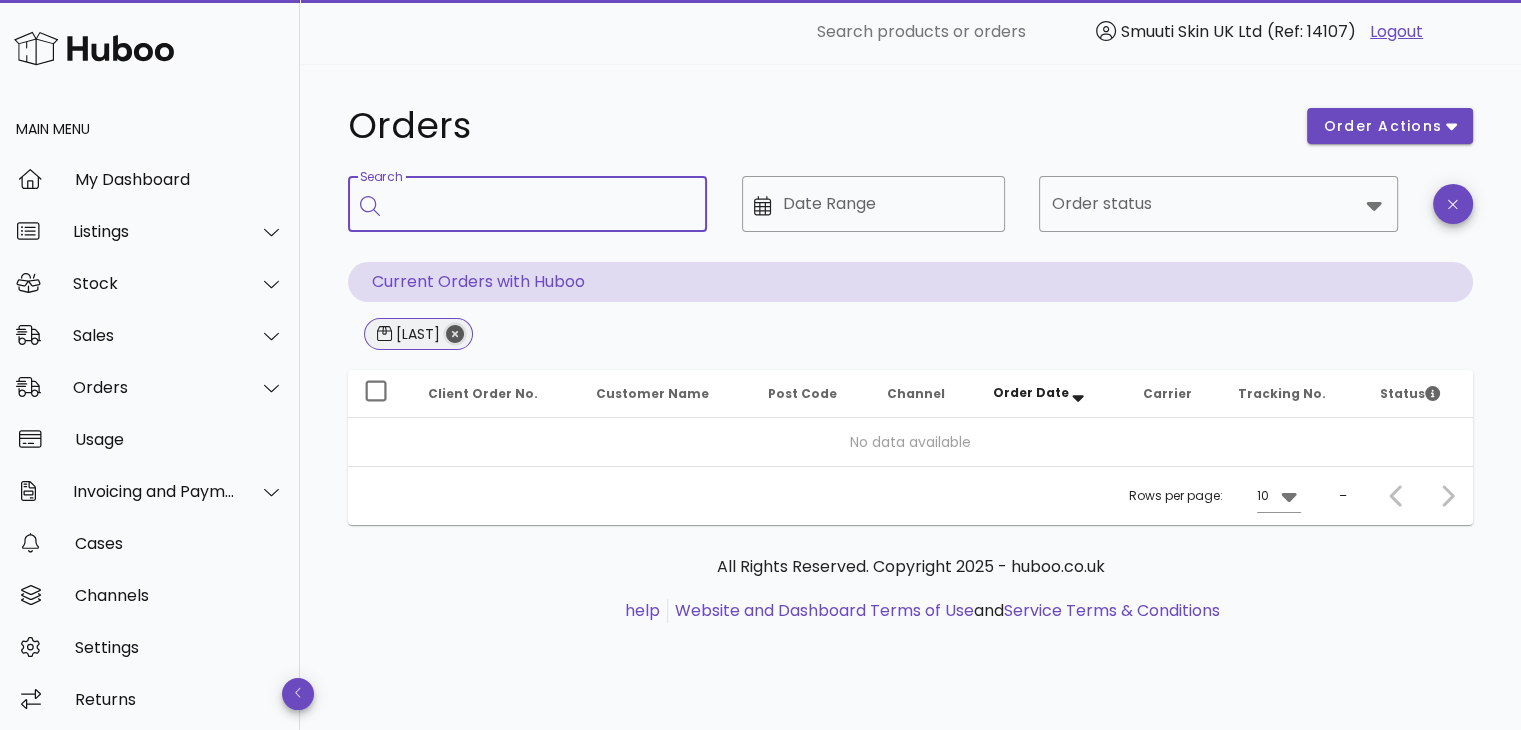 click 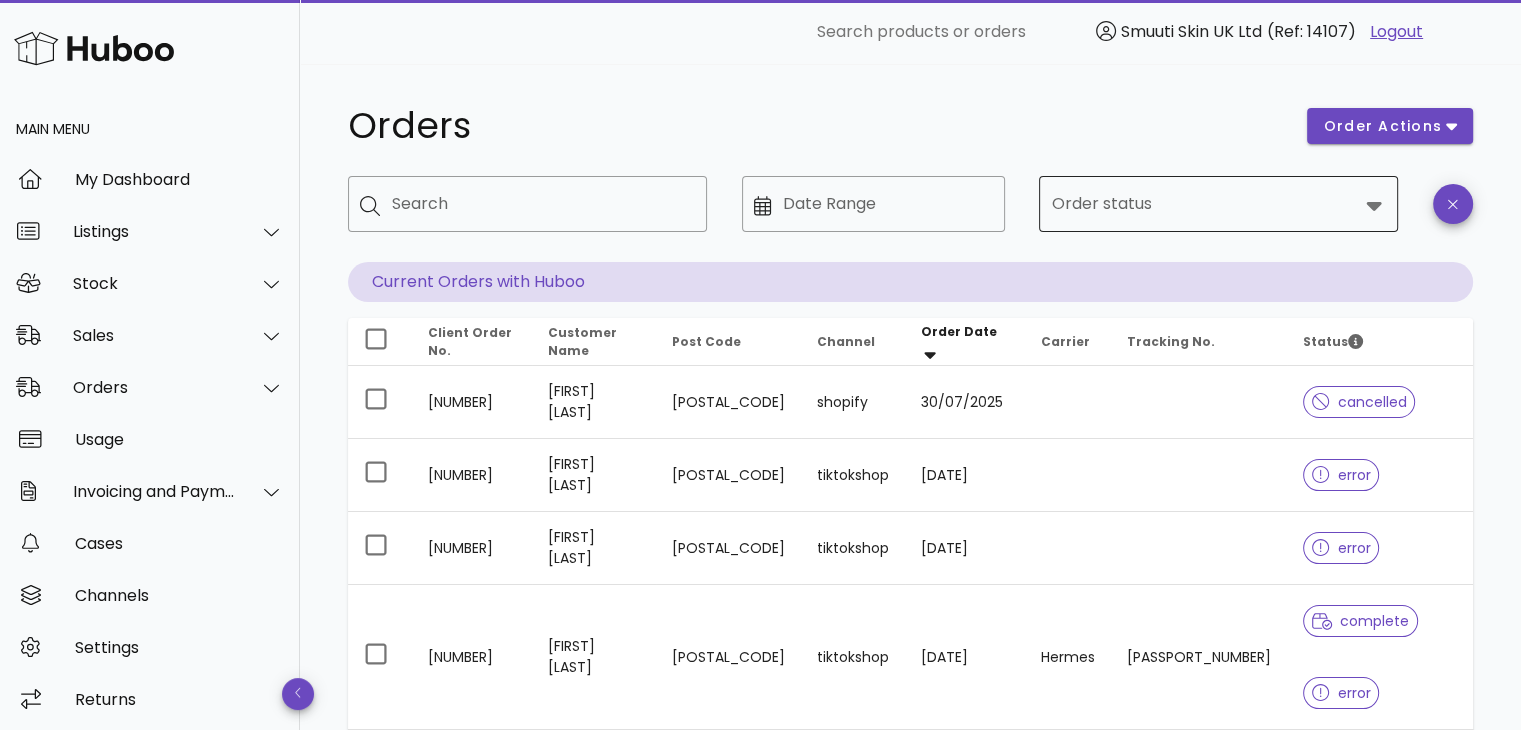 click 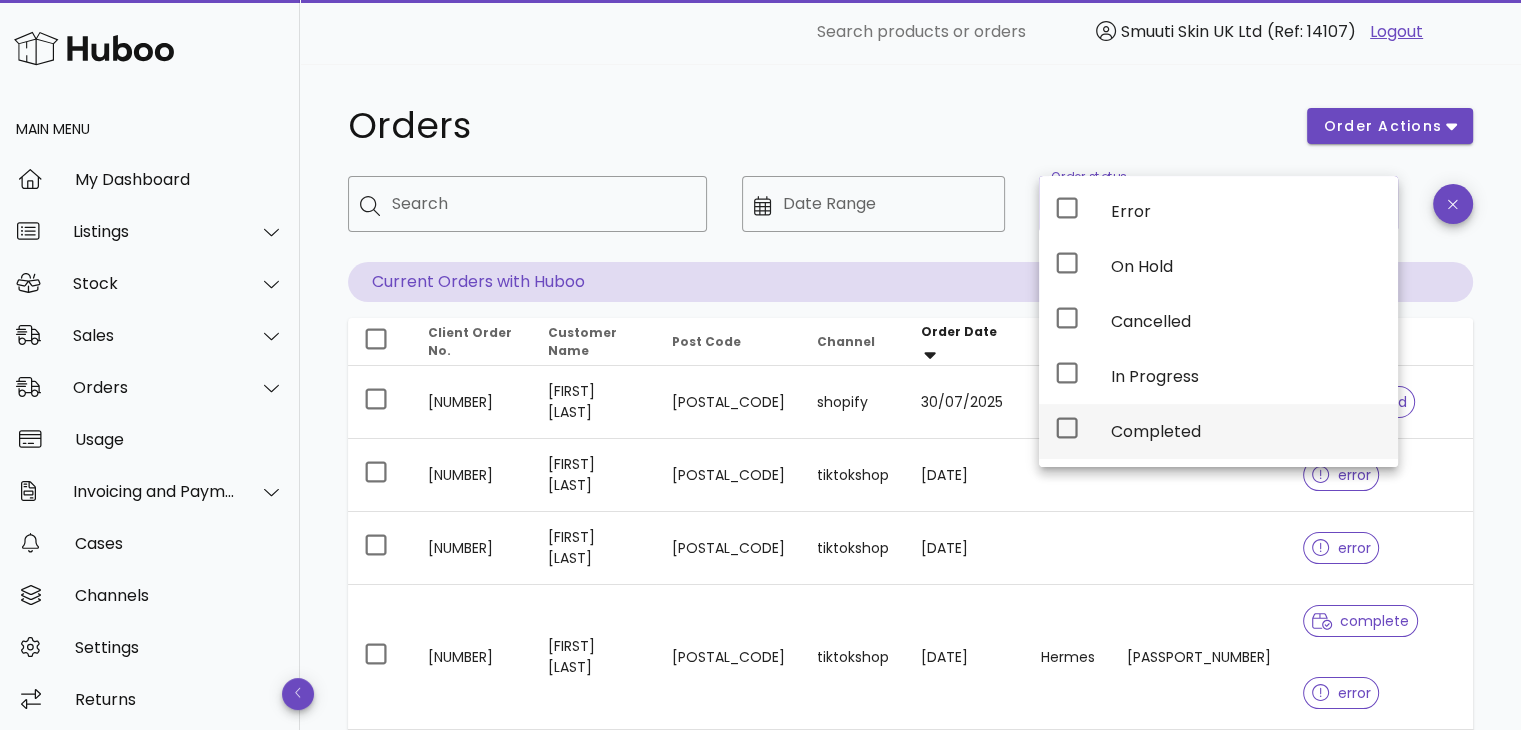 click 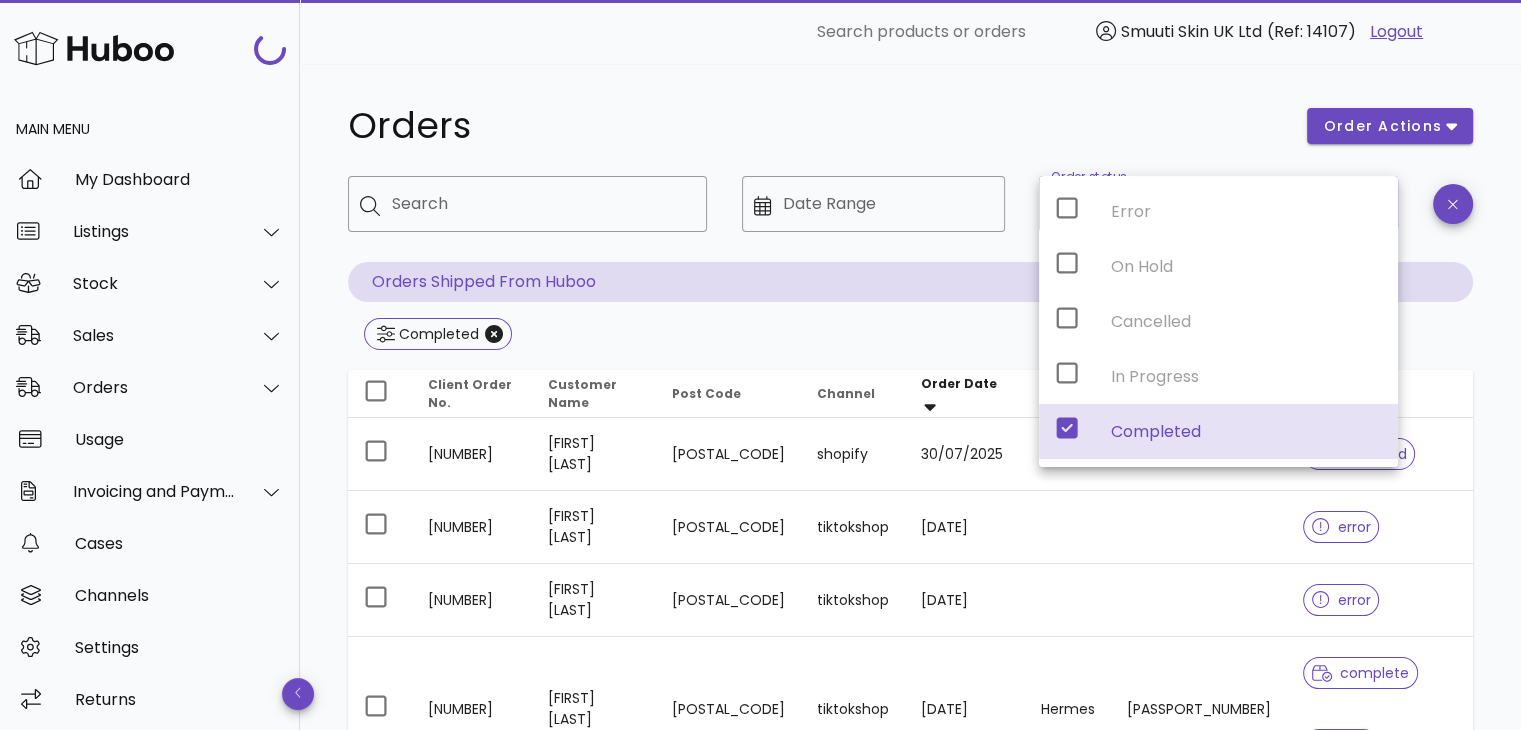 click on "Error On Hold Cancelled In Progress Completed" at bounding box center (1218, 321) 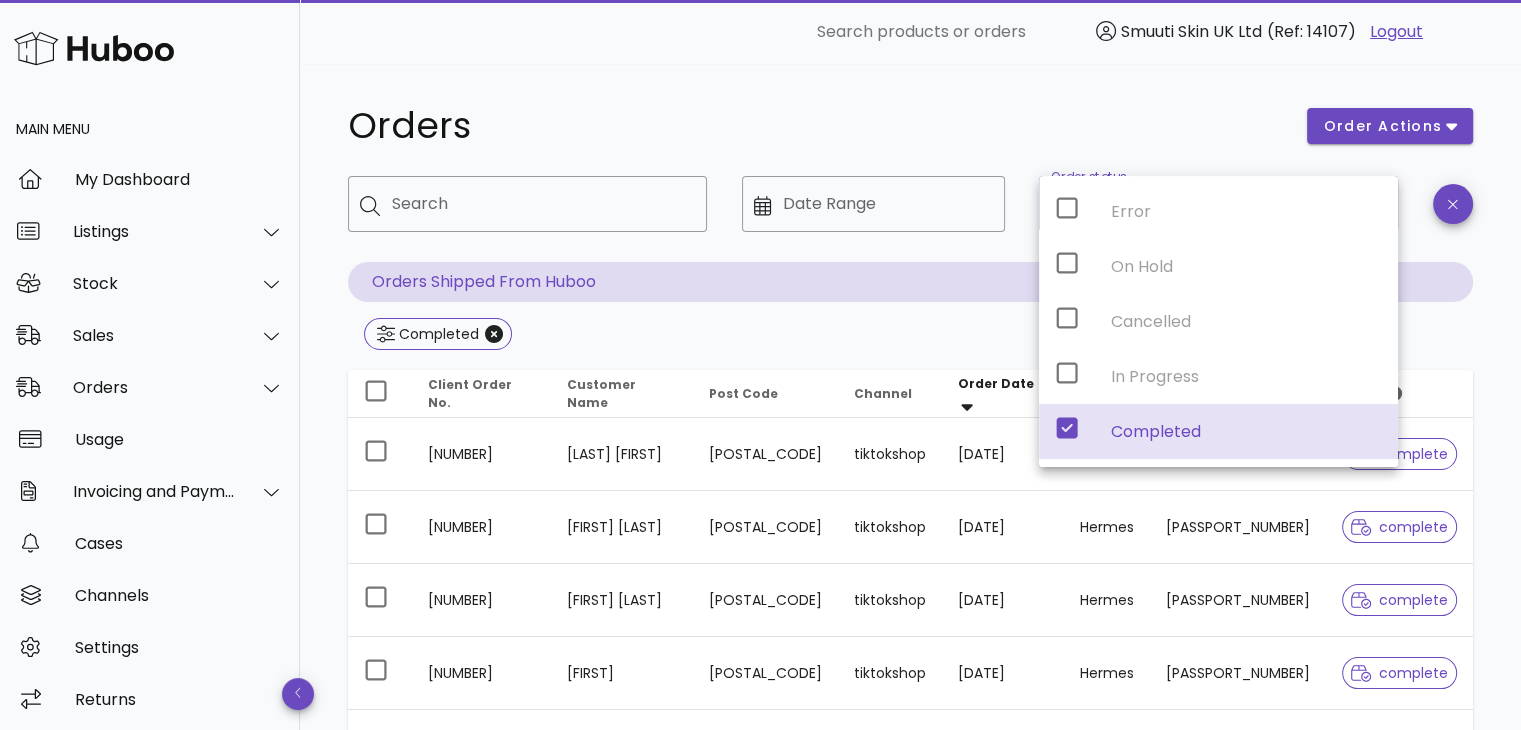 click on "Error On Hold Cancelled In Progress Completed" at bounding box center [1218, 321] 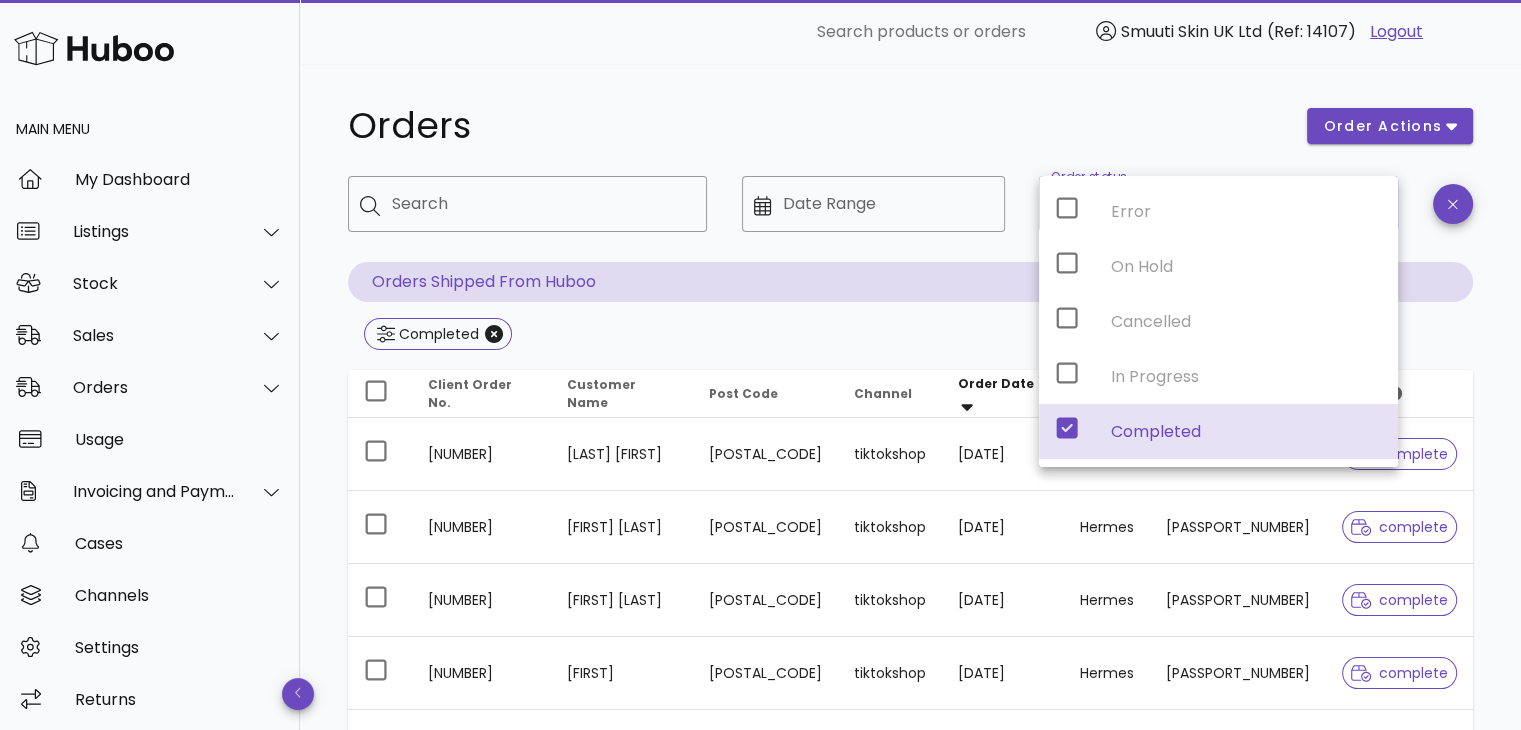 click on "Completed" at bounding box center [910, 336] 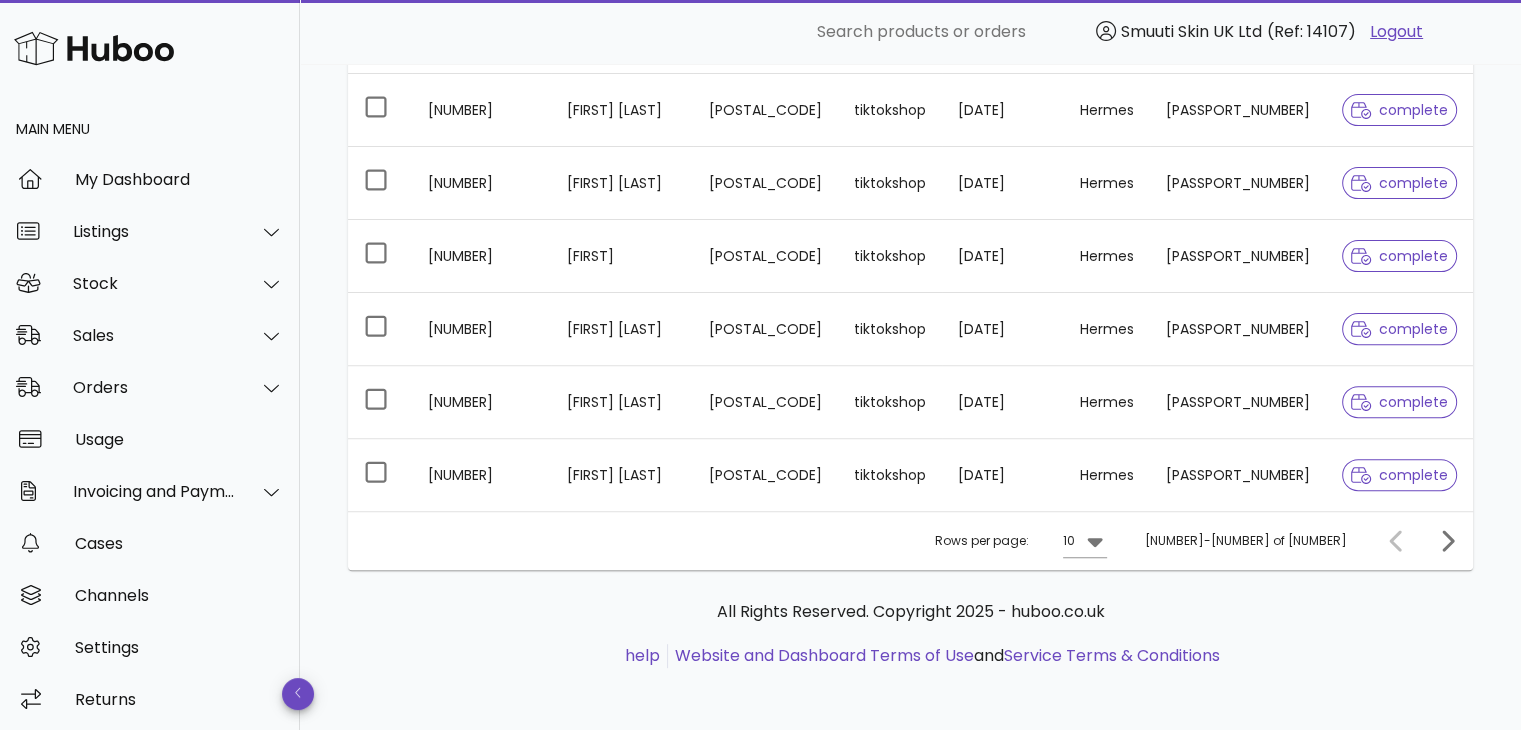 scroll, scrollTop: 0, scrollLeft: 0, axis: both 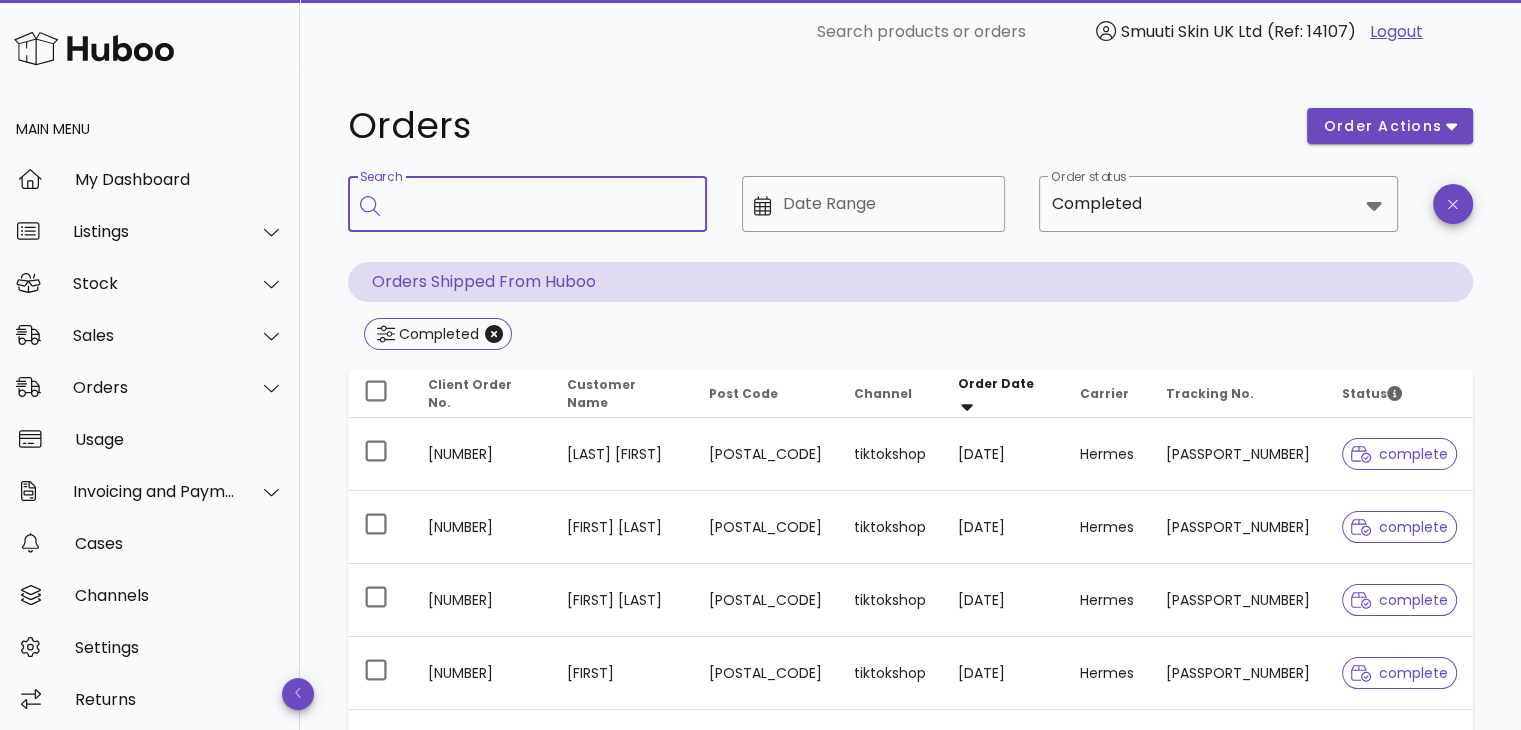 click on "Search" at bounding box center [541, 204] 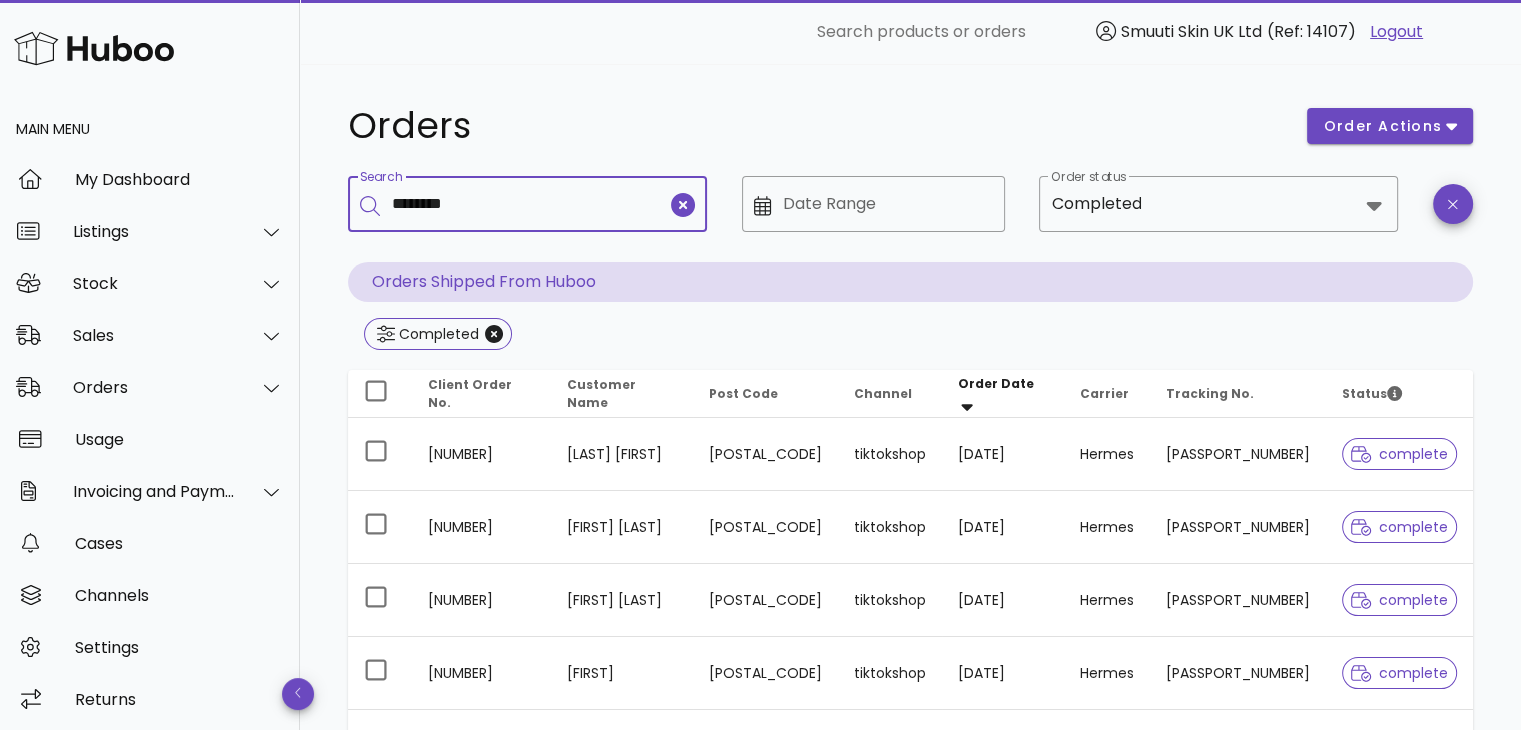 type on "********" 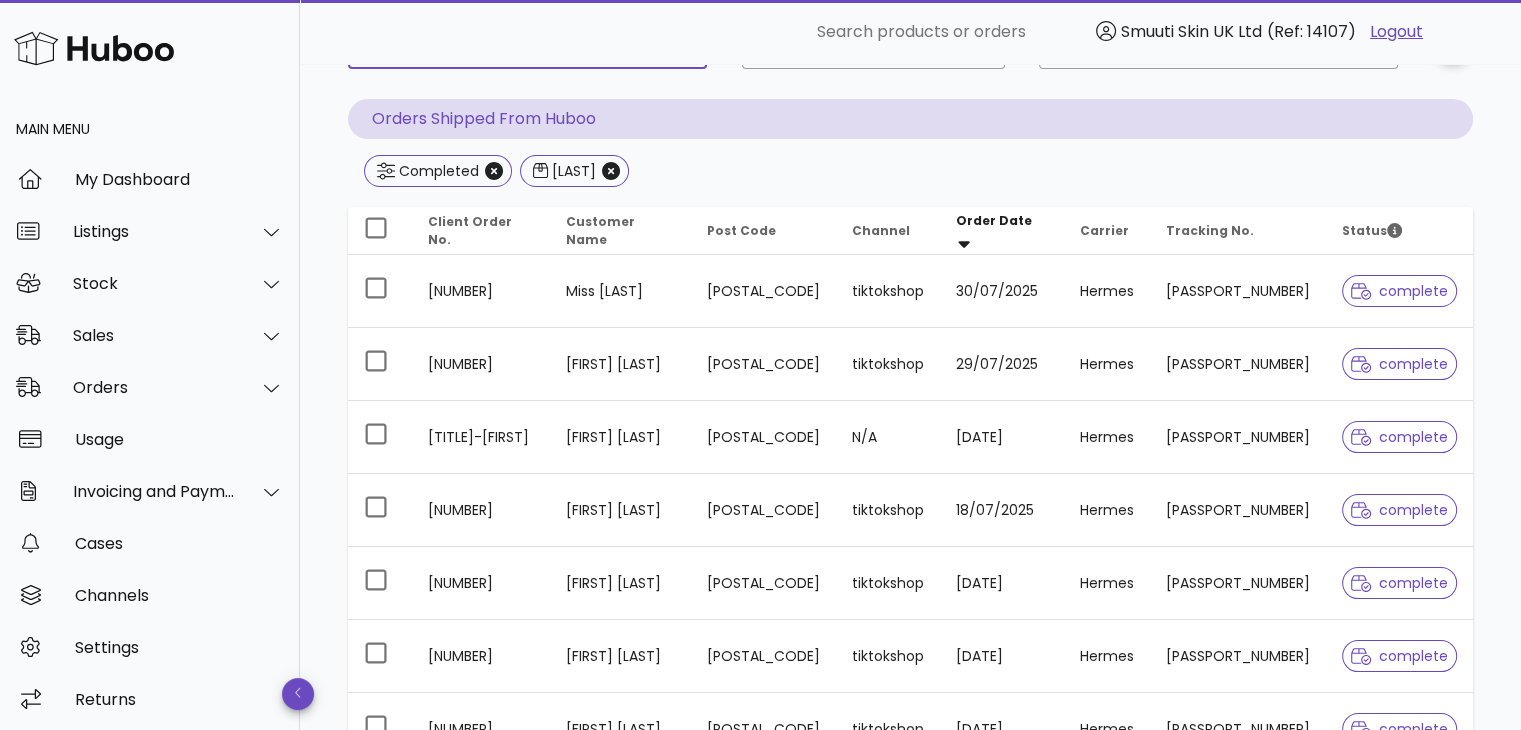 scroll, scrollTop: 166, scrollLeft: 0, axis: vertical 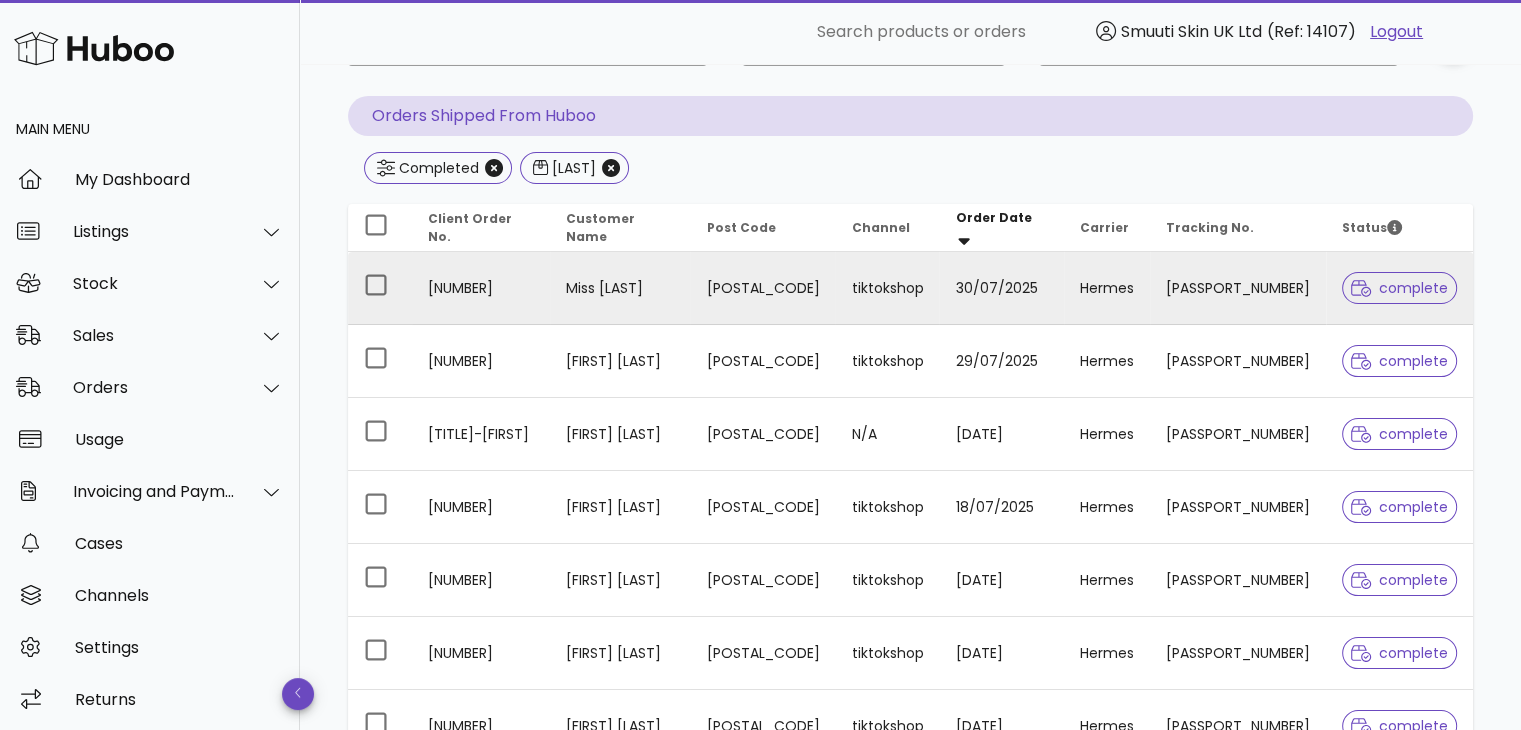 click on "576771661252958616" at bounding box center (481, 288) 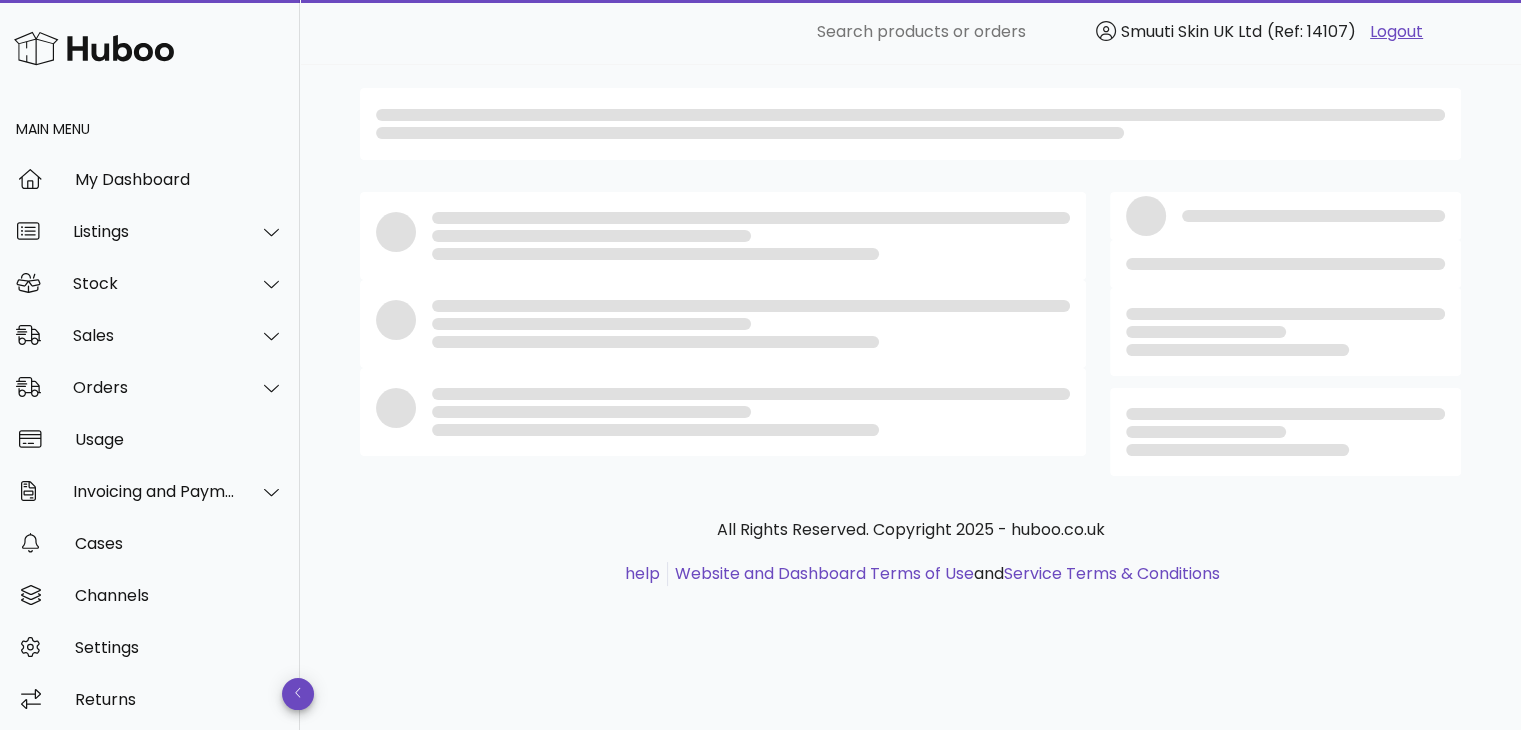 scroll, scrollTop: 0, scrollLeft: 0, axis: both 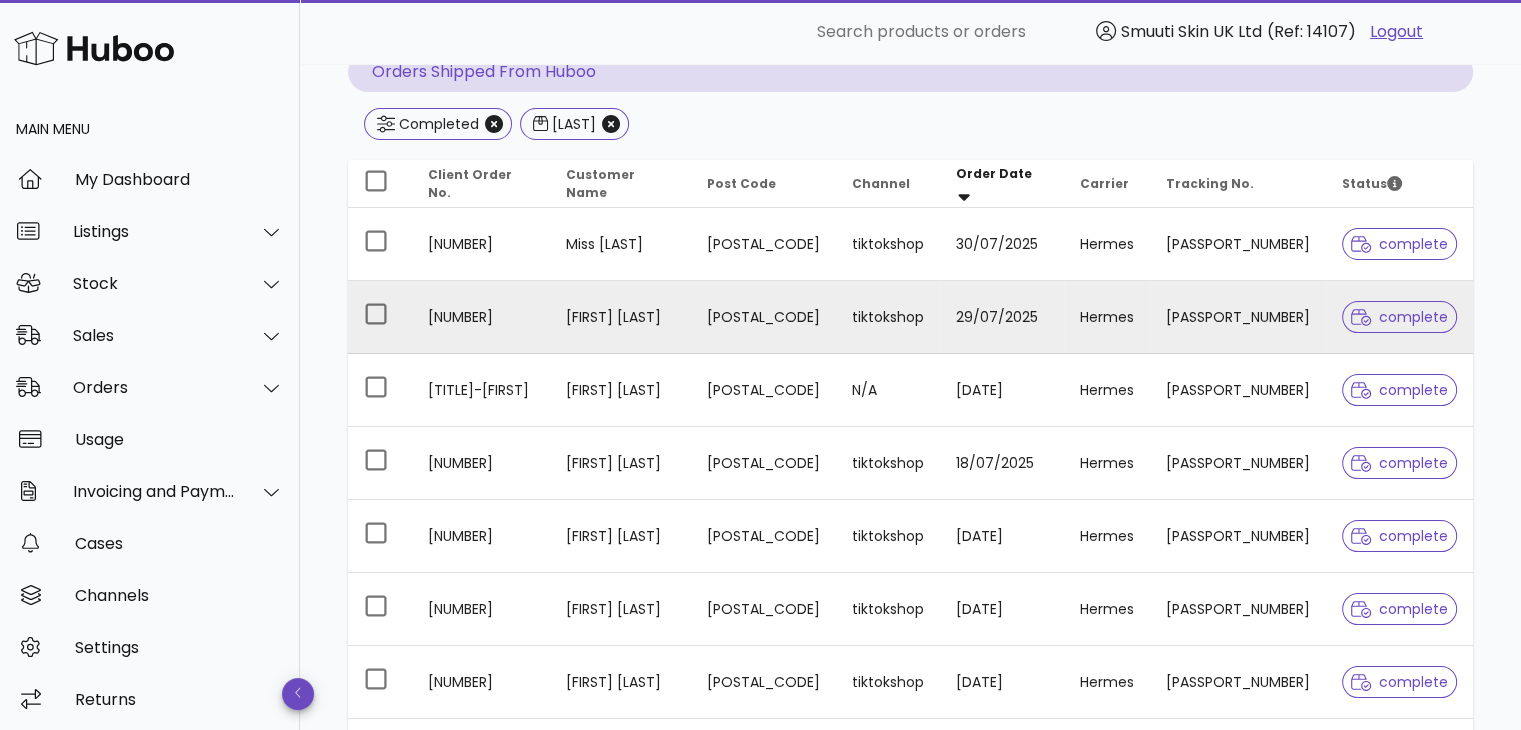 click on "576771506166340000" at bounding box center (481, 317) 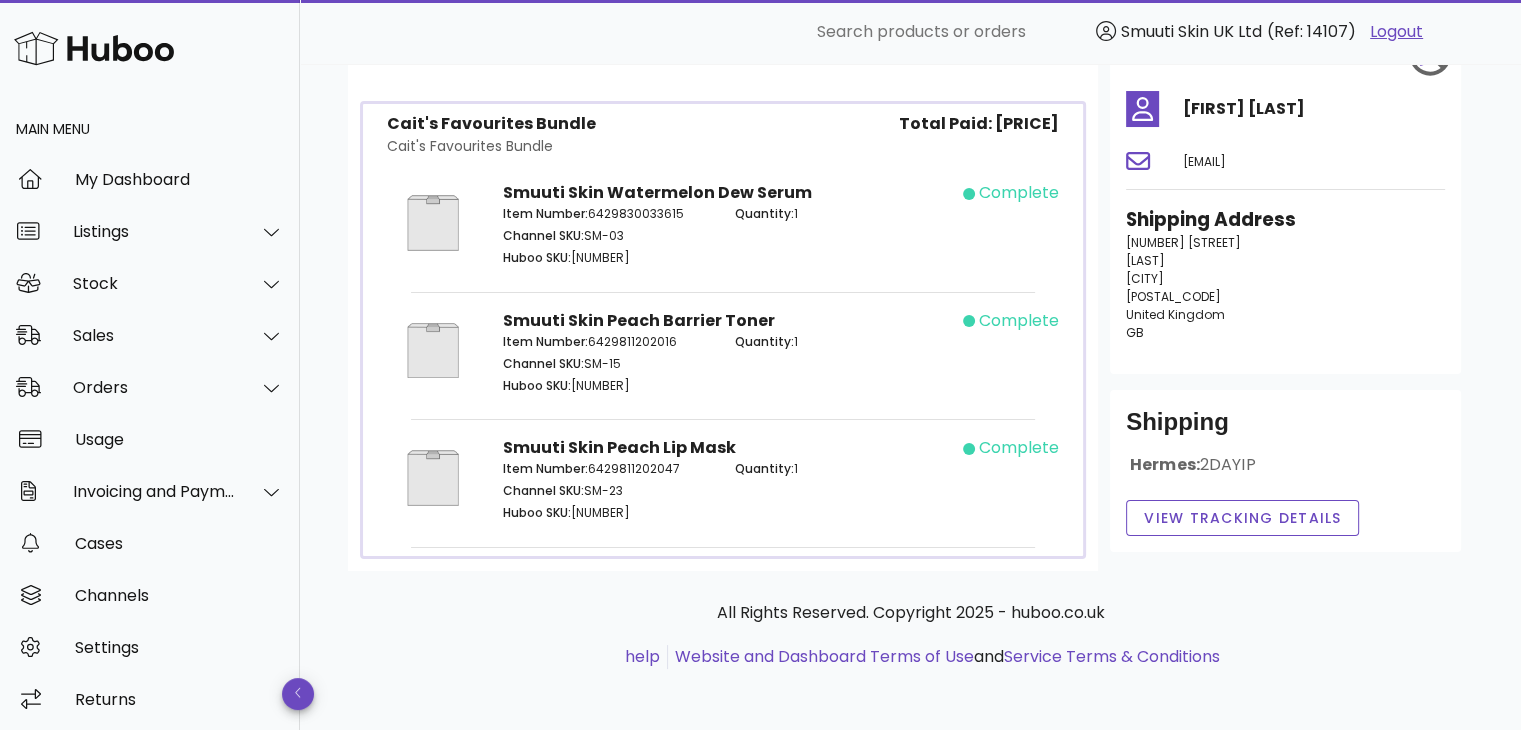 scroll, scrollTop: 0, scrollLeft: 0, axis: both 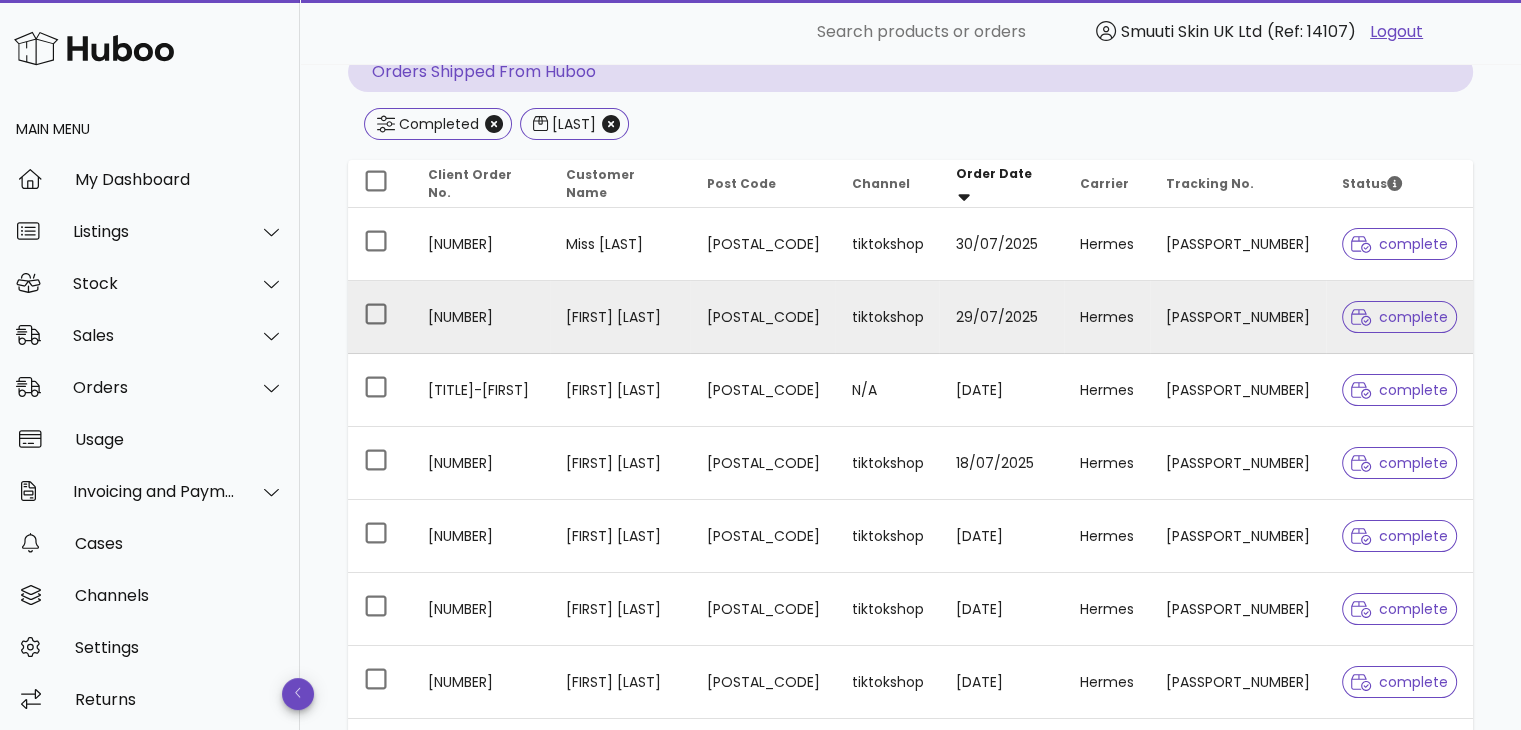 click on "S Williams" at bounding box center [620, 317] 